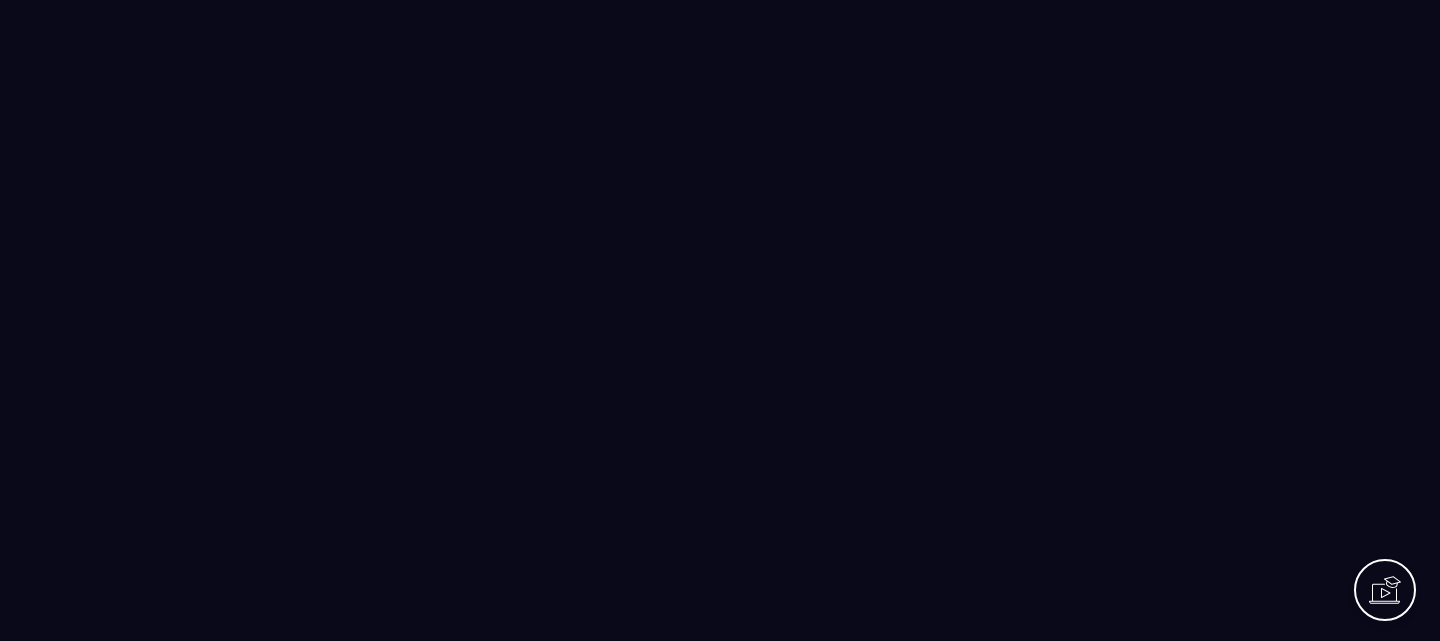 scroll, scrollTop: 0, scrollLeft: 0, axis: both 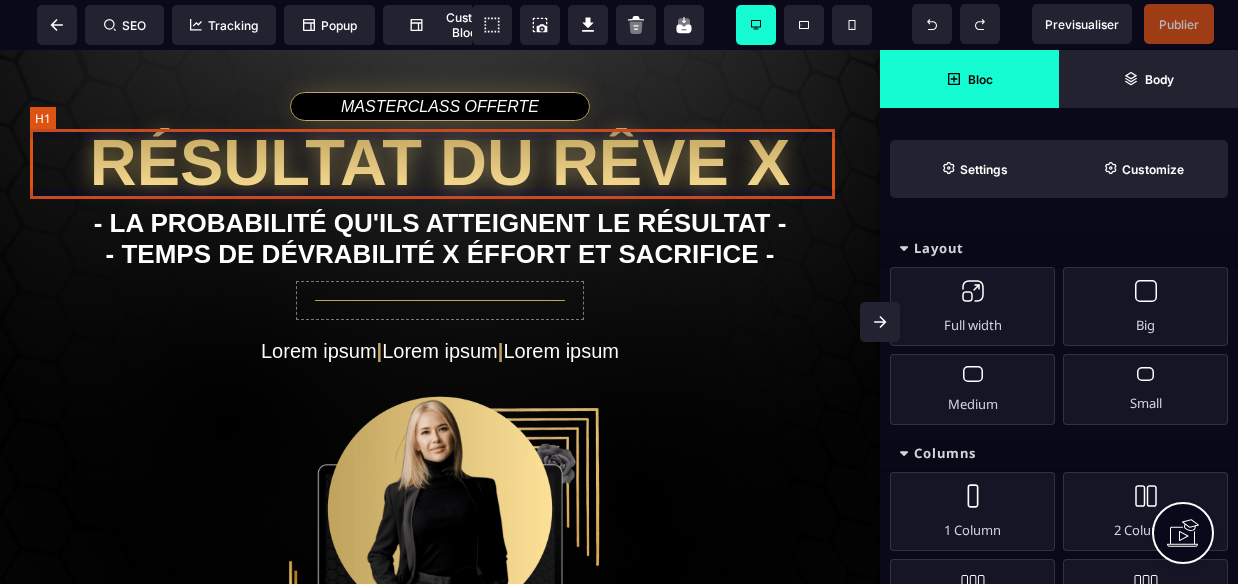 click on "Résultat du rêve X" at bounding box center (440, 163) 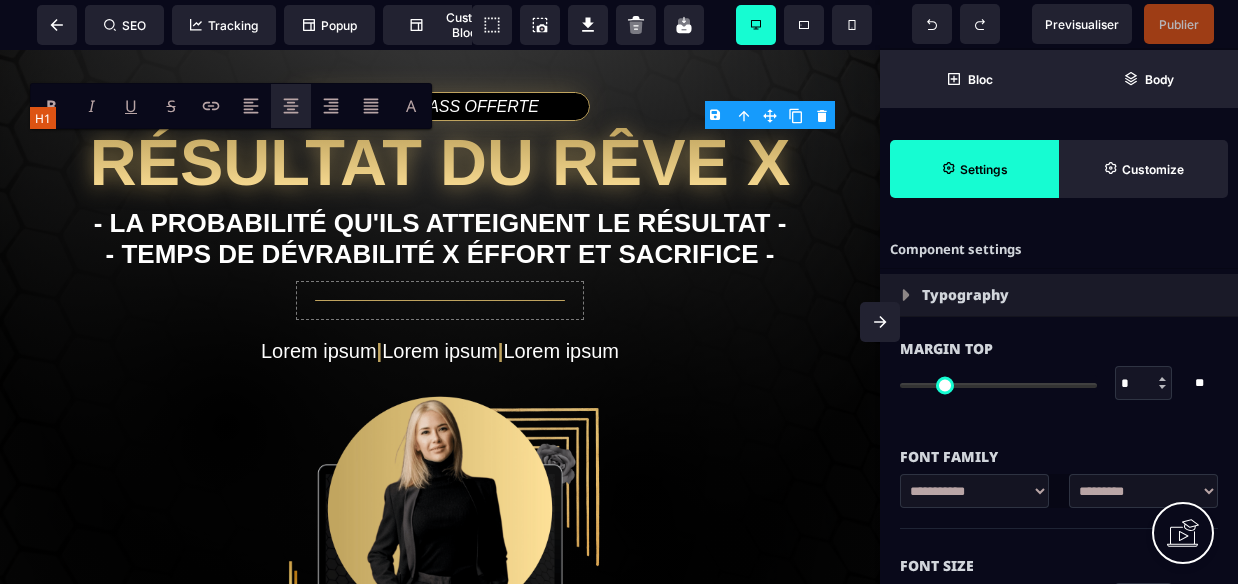 click on "Résultat du rêve X" at bounding box center [440, 163] 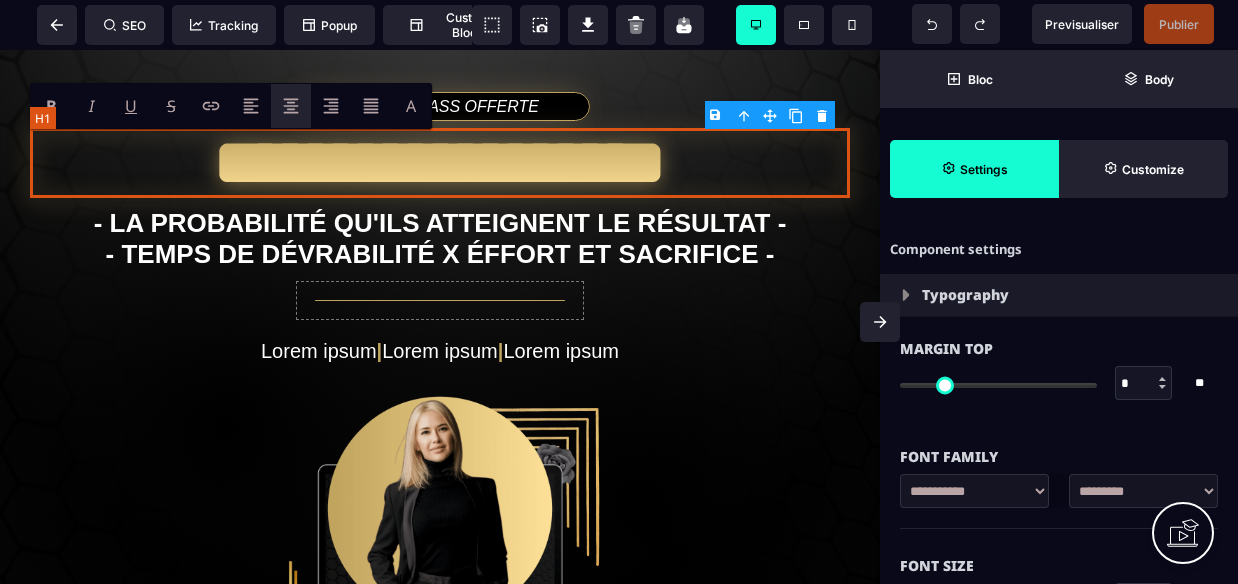 type on "*" 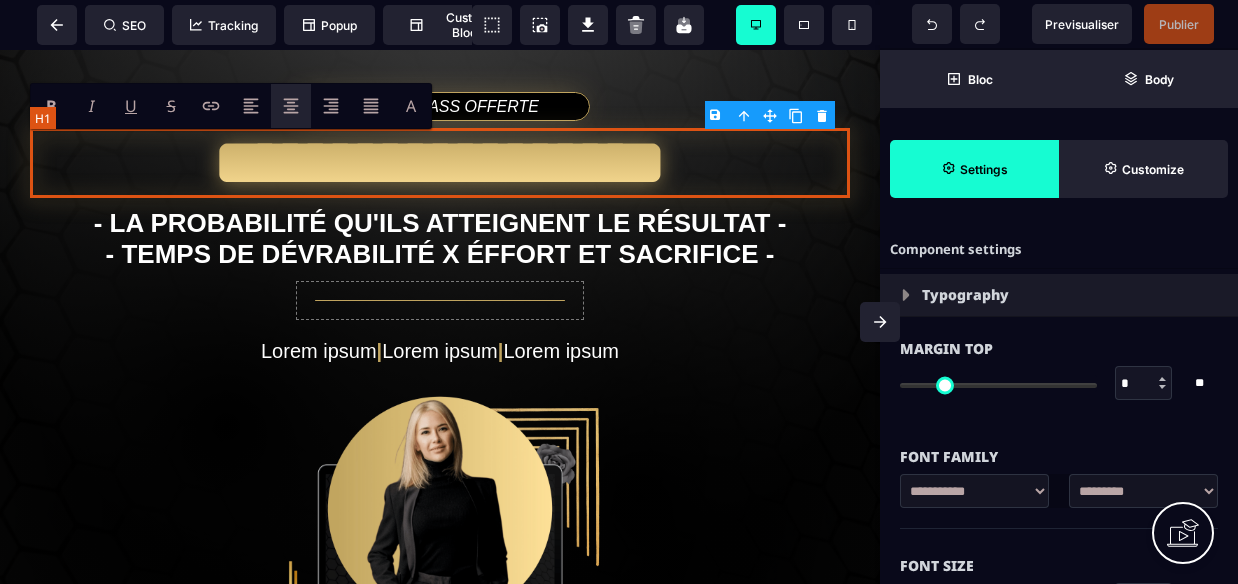 type on "****" 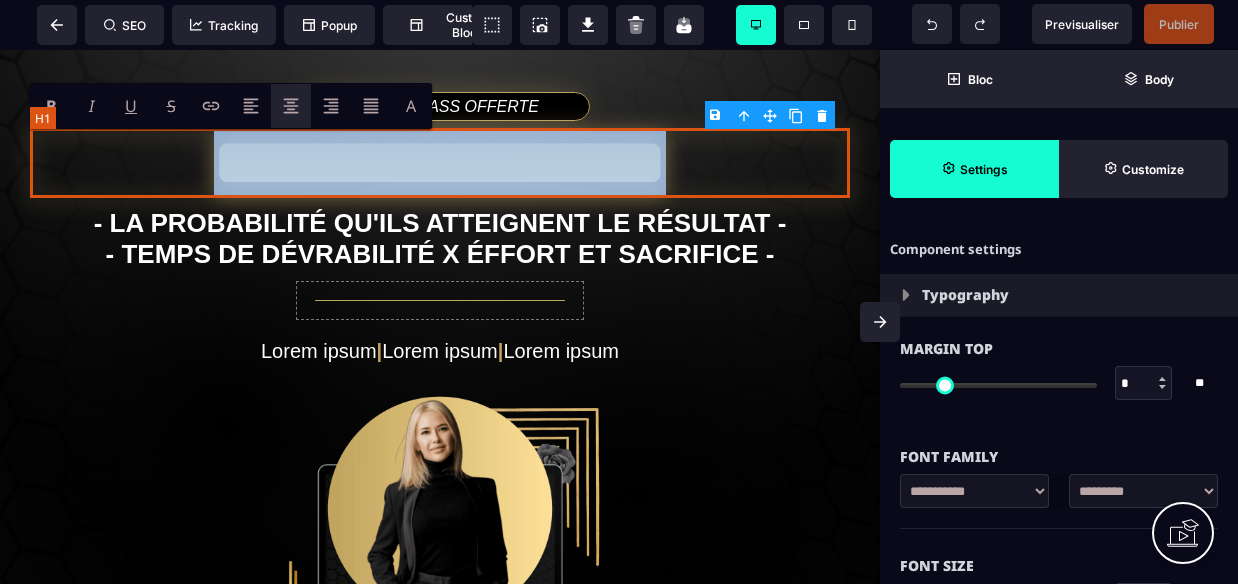 select on "**" 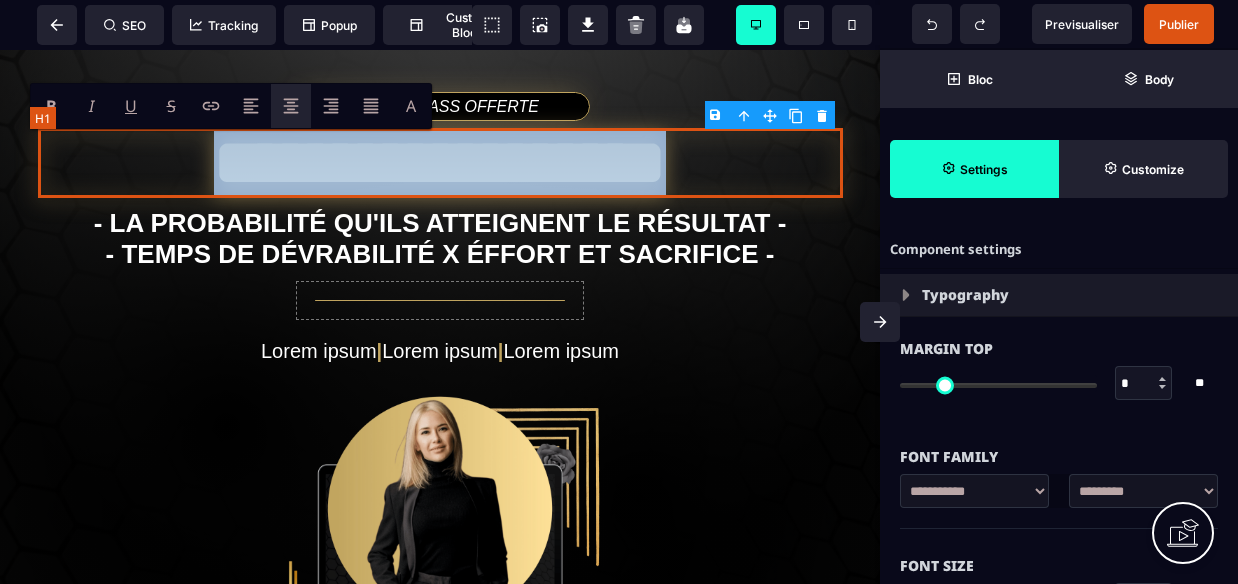 type 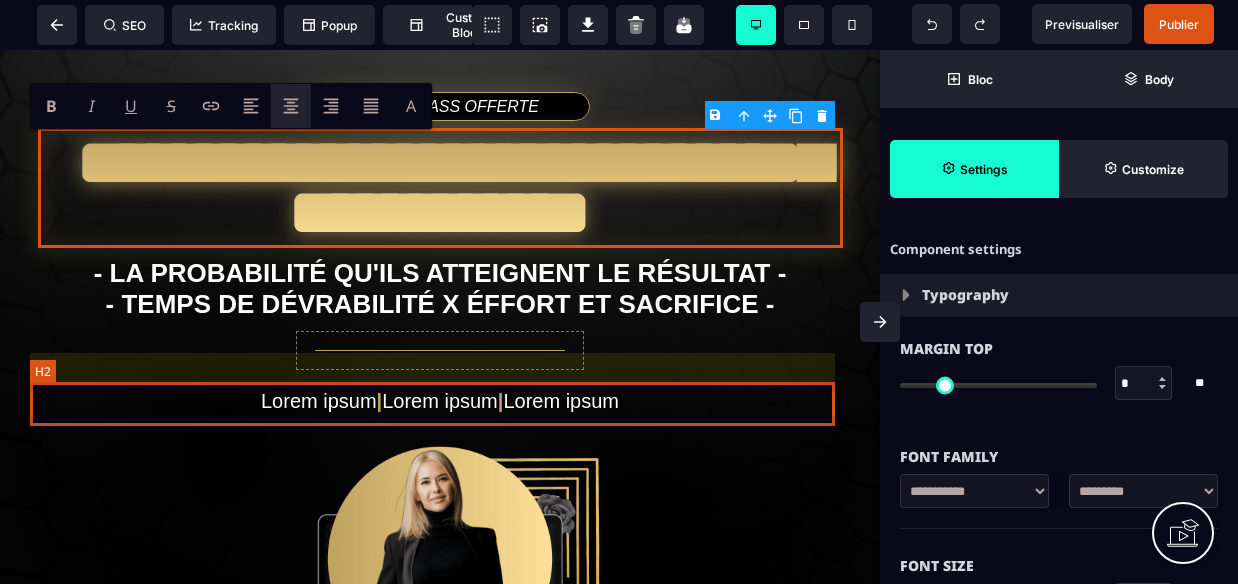 click on "Lorem ipsum  |  Lorem ipsum  |  Lorem ipsum" at bounding box center [440, 401] 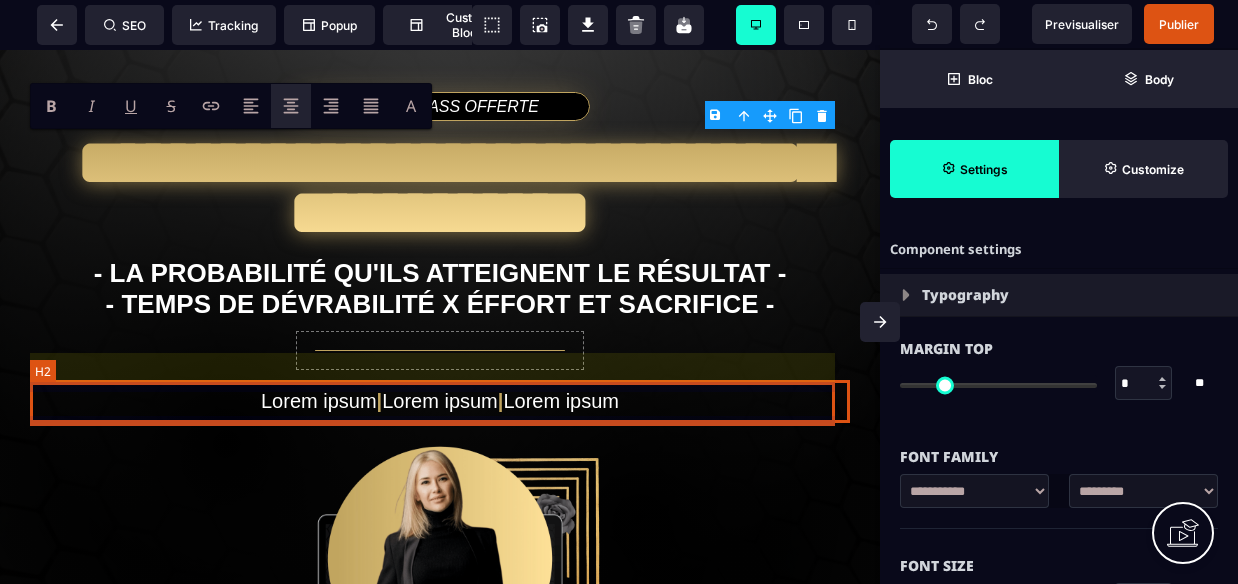 select 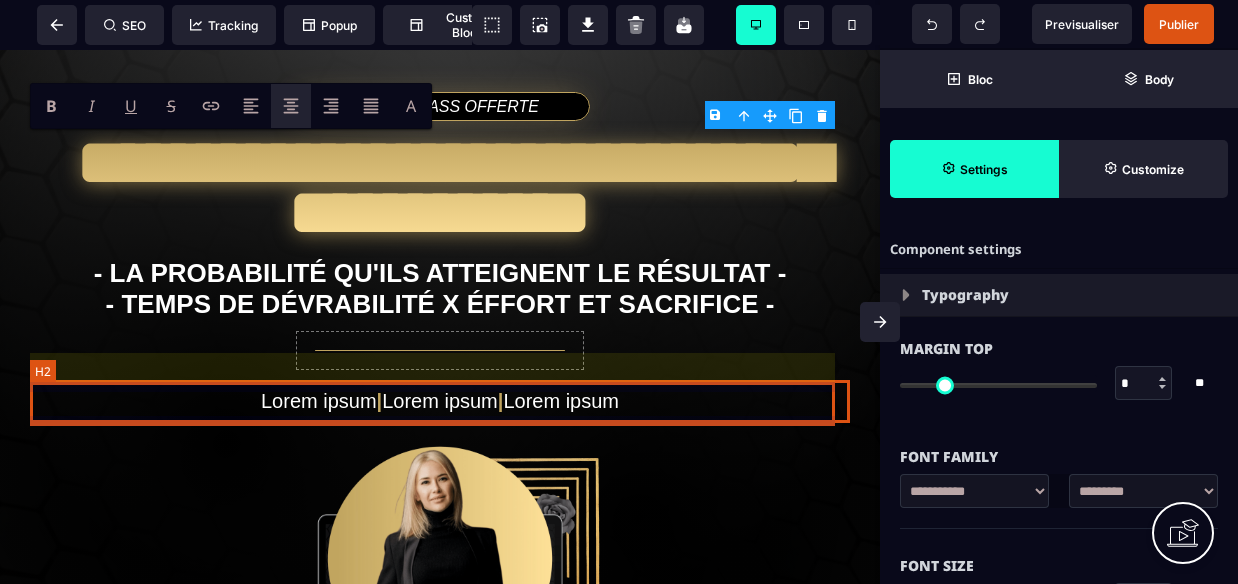 select 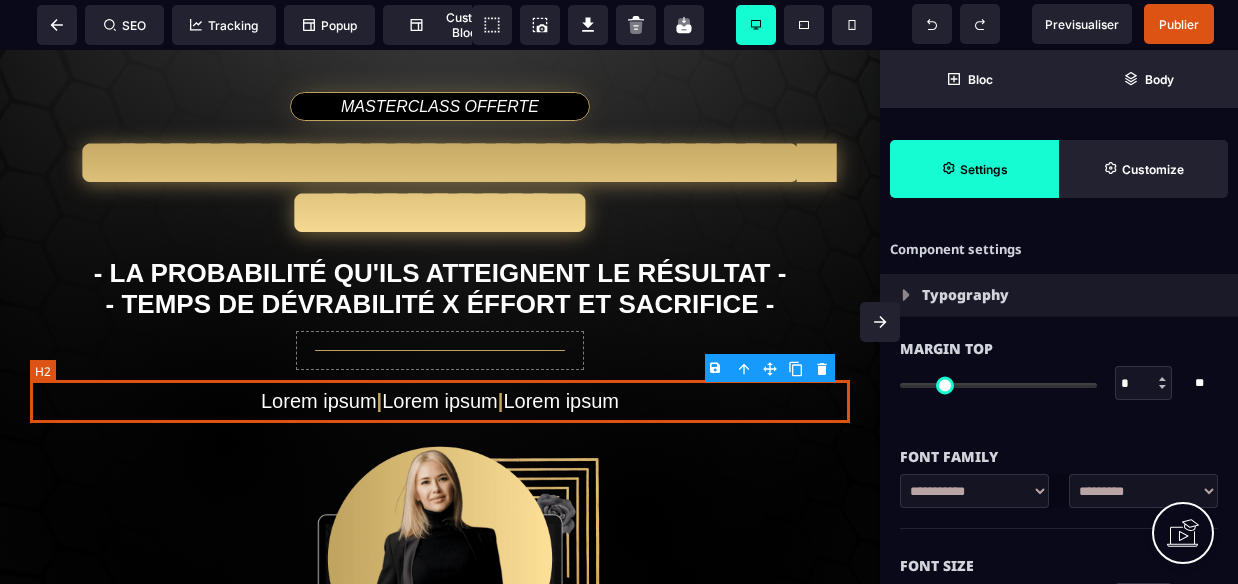 click on "Lorem ipsum  |  Lorem ipsum  |  Lorem ipsum" at bounding box center (440, 401) 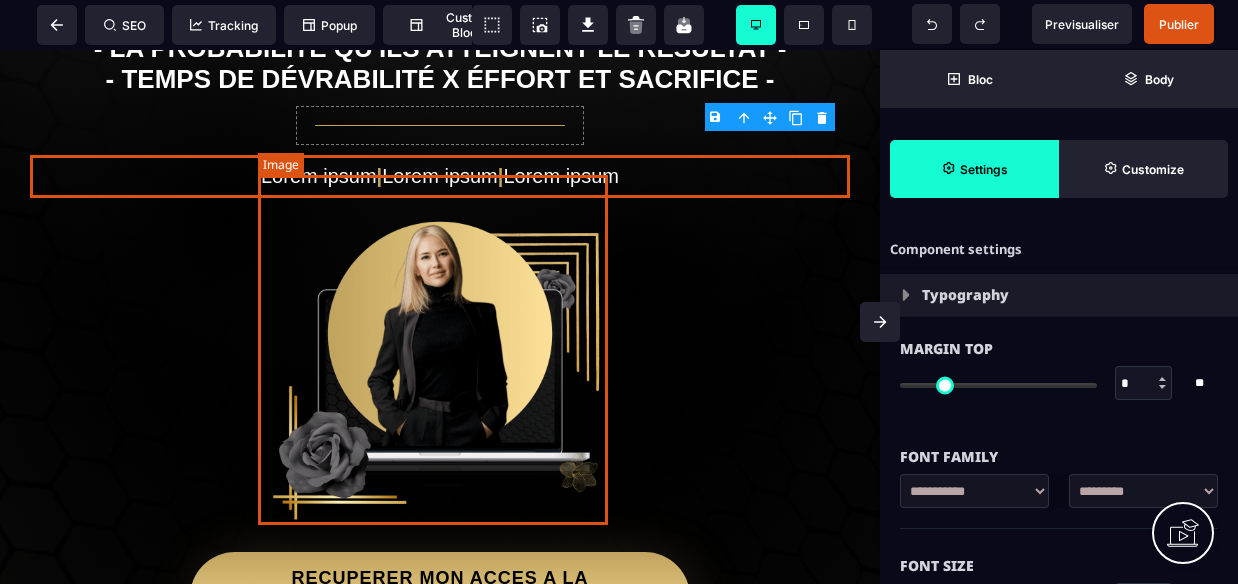 scroll, scrollTop: 219, scrollLeft: 0, axis: vertical 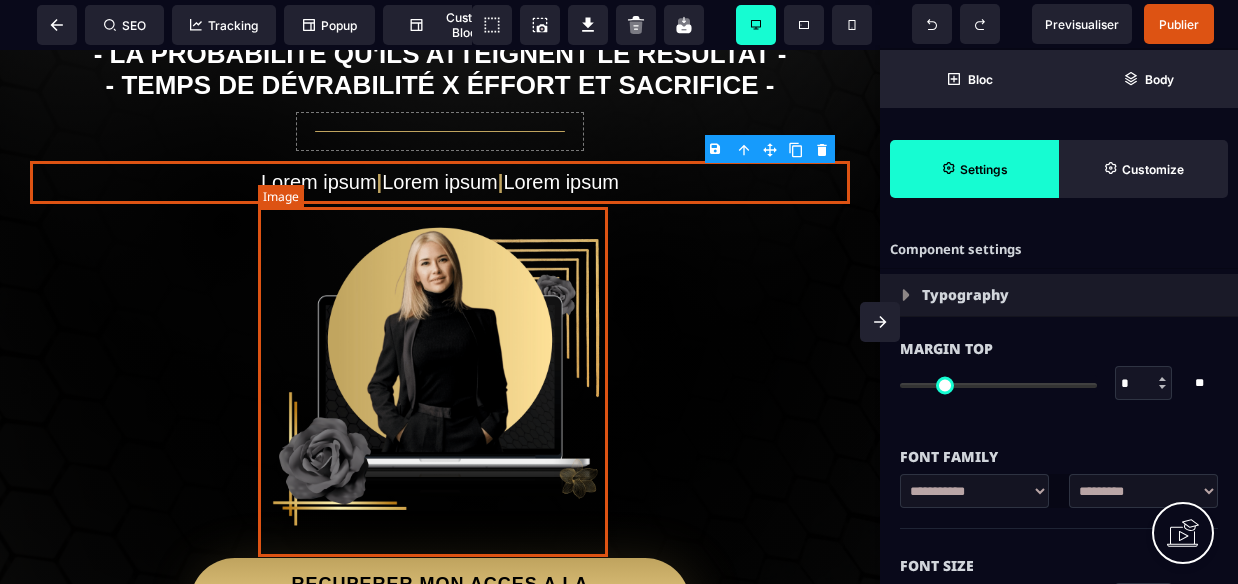 click at bounding box center (440, 379) 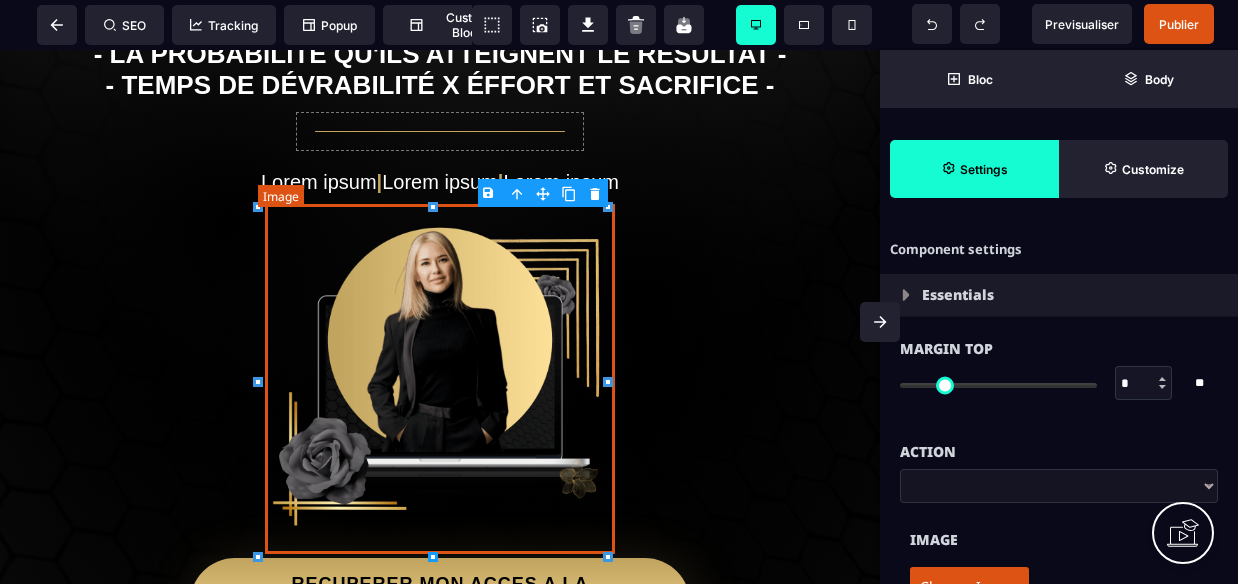 type on "*" 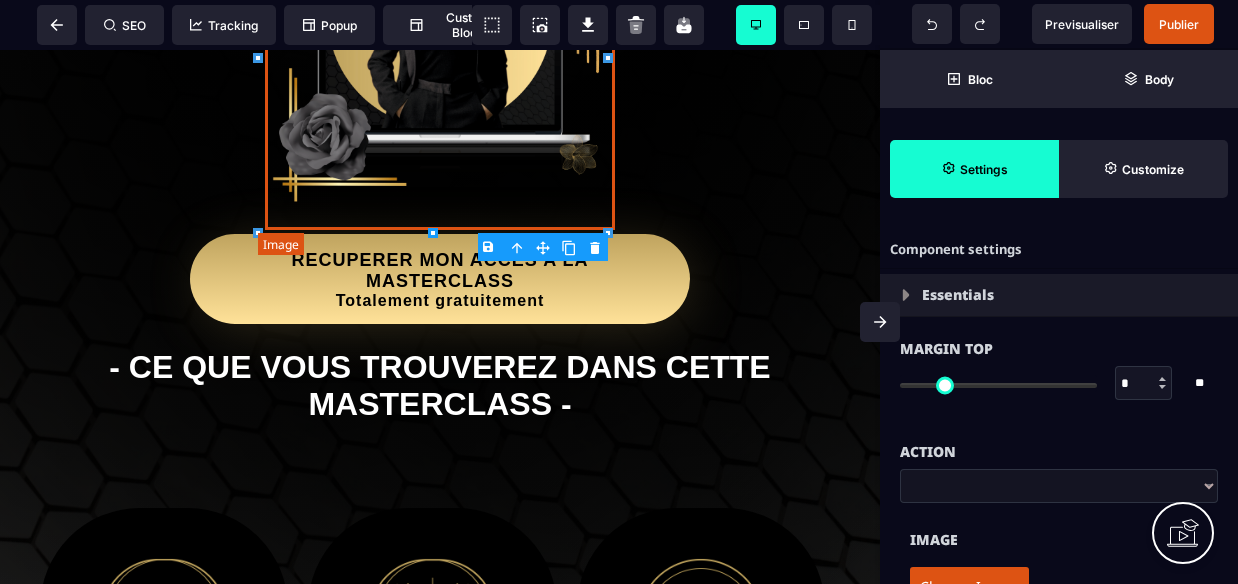 scroll, scrollTop: 0, scrollLeft: 0, axis: both 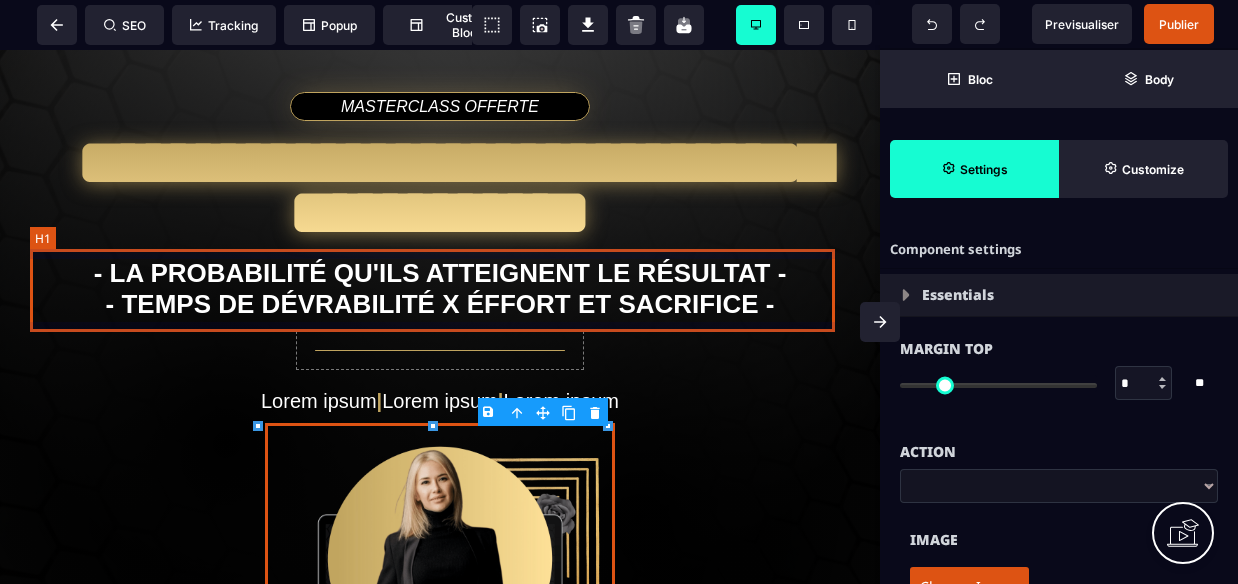 click on "- La probabilité qu'ils atteignent le résultat - - Temps de dévrabilité X Éffort et sacrifice -" at bounding box center (440, 289) 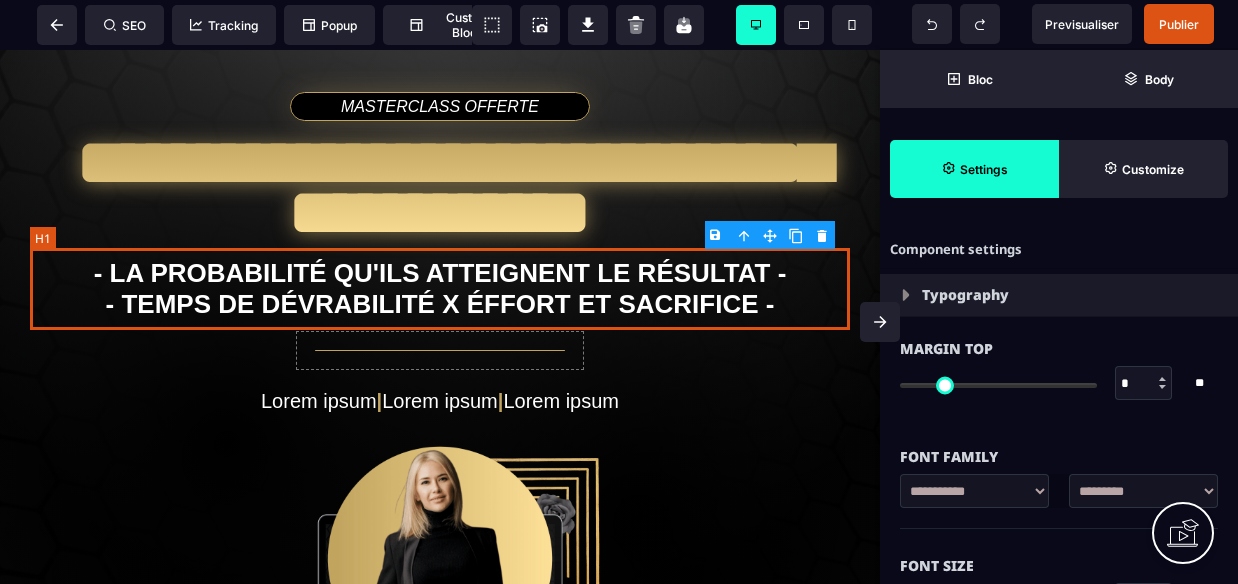 select 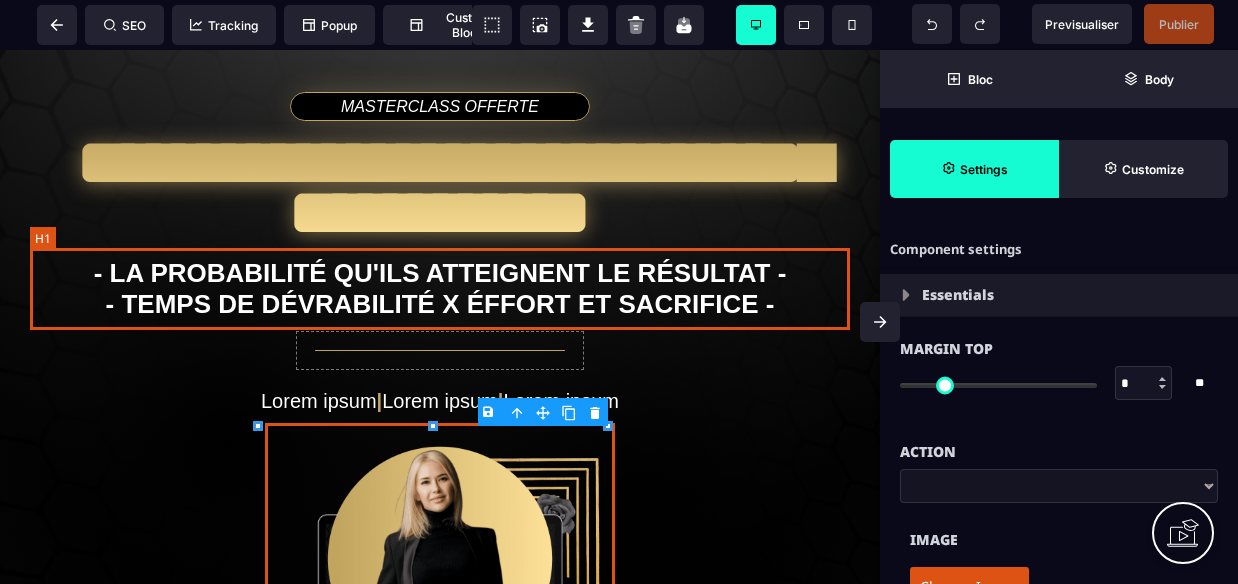 select 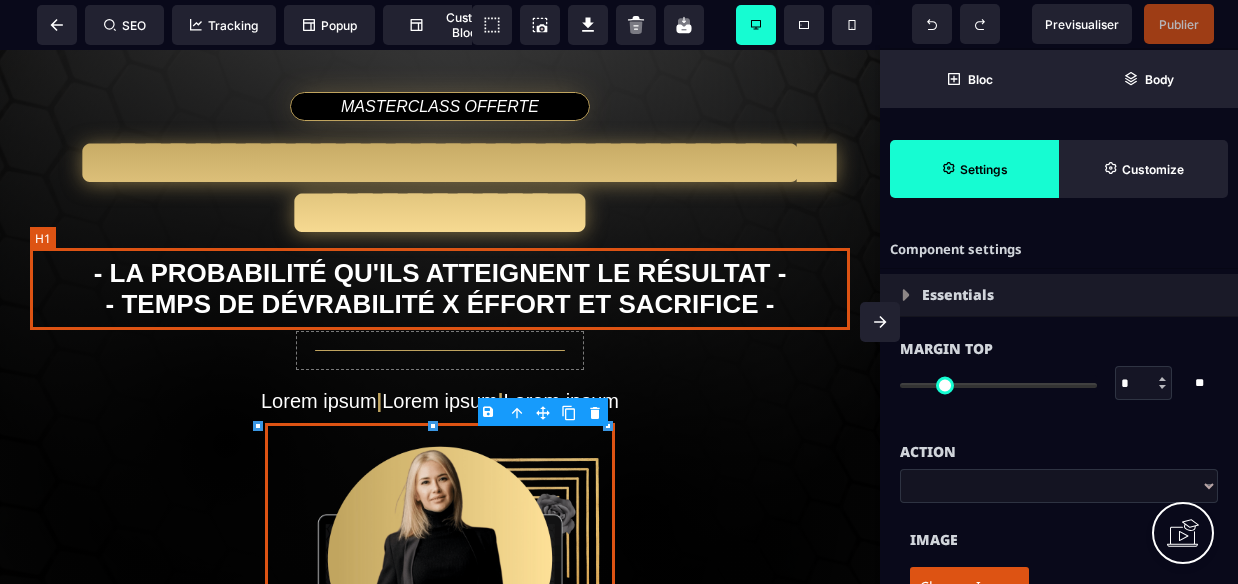 select 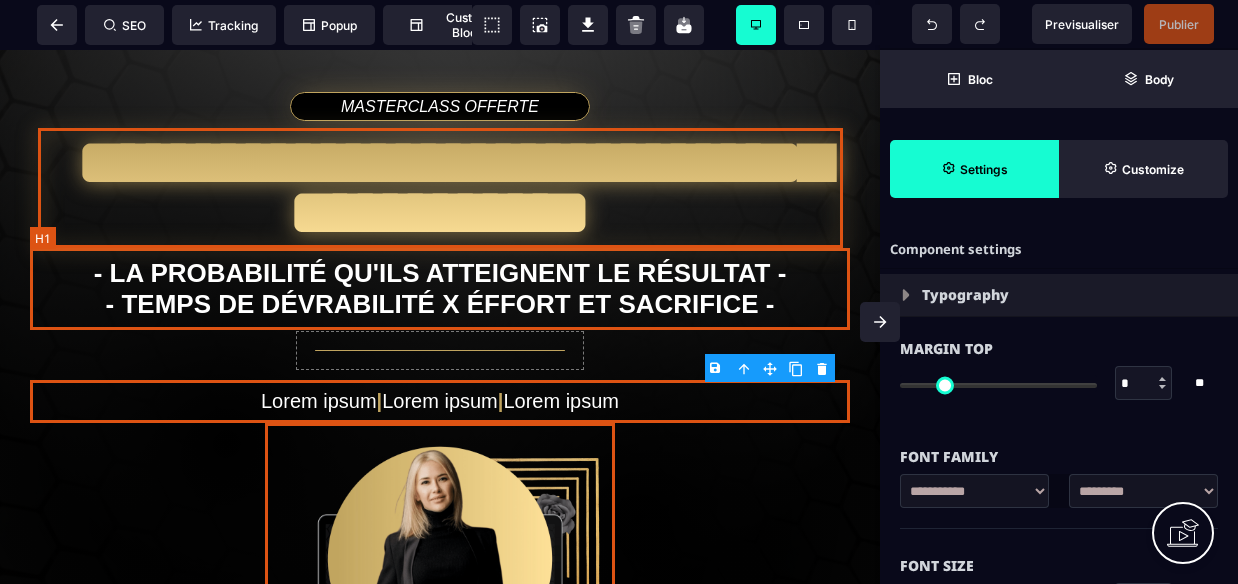 select on "***" 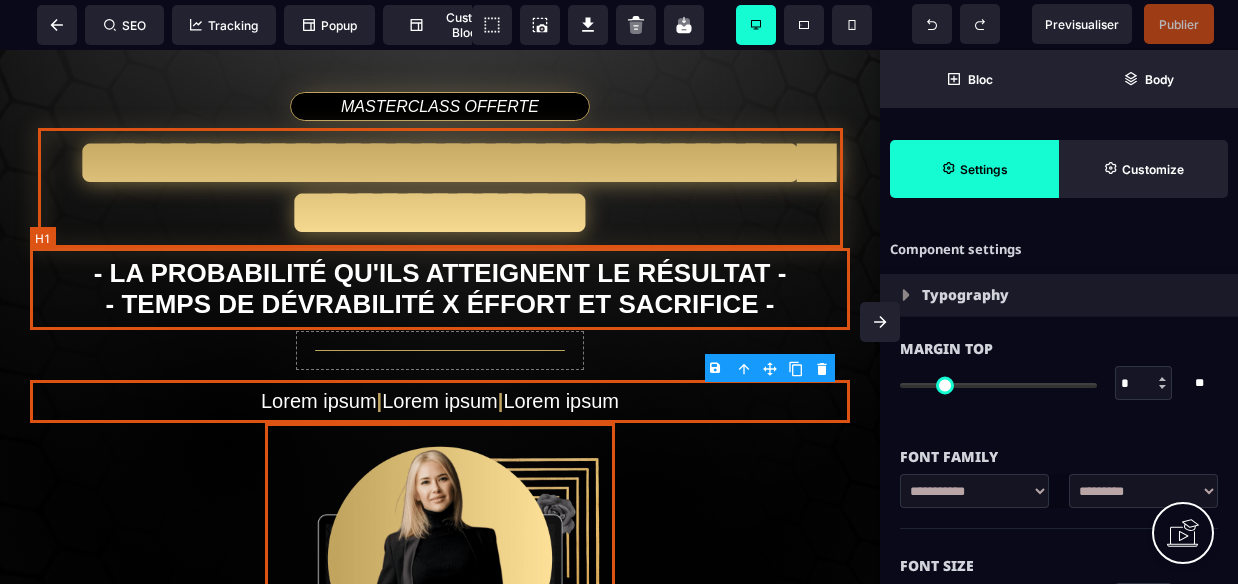 select on "**" 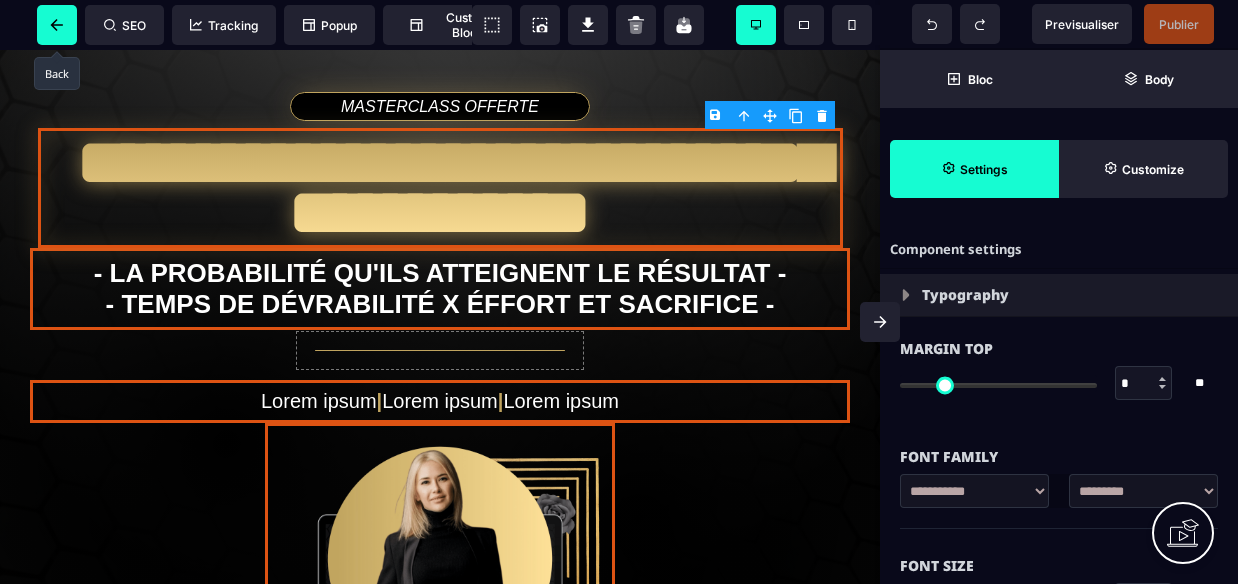 click 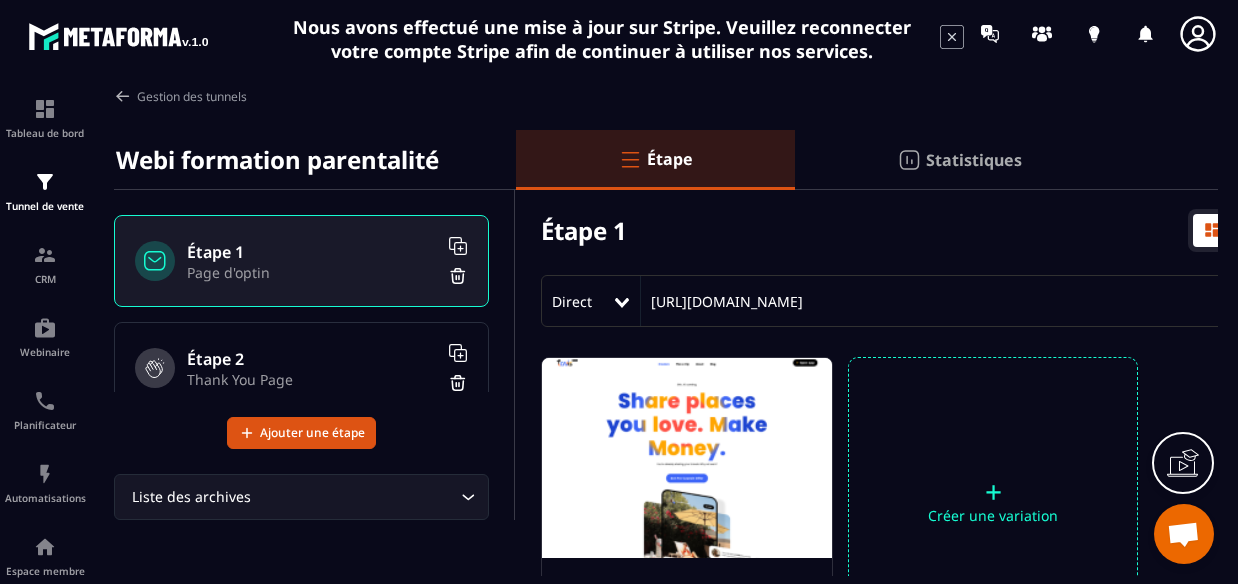 click at bounding box center (687, 458) 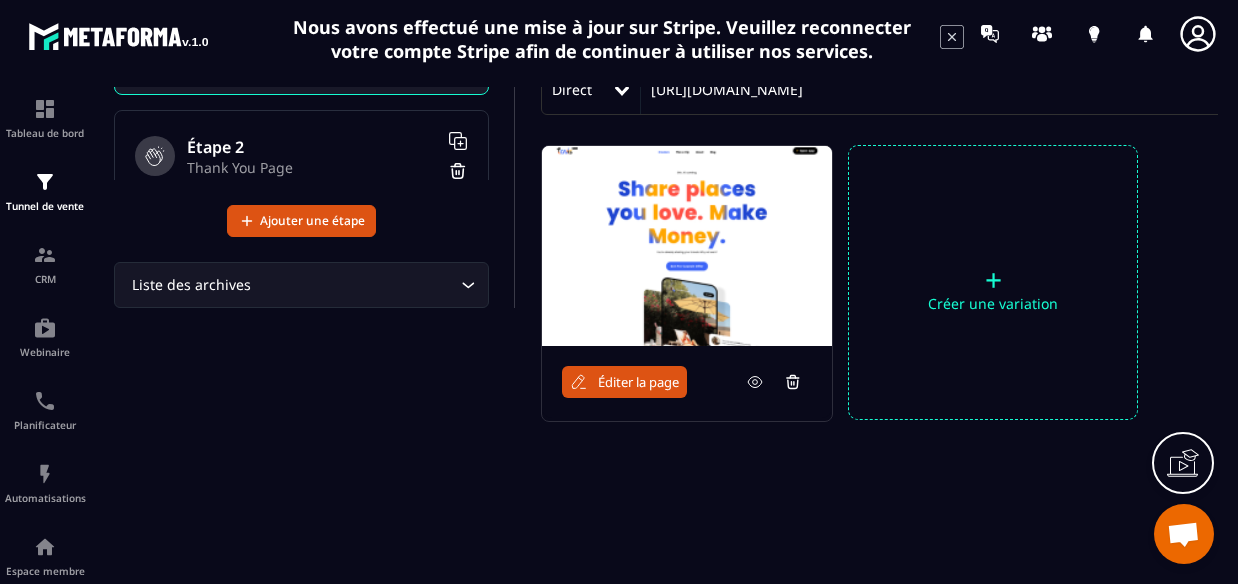 scroll, scrollTop: 213, scrollLeft: 0, axis: vertical 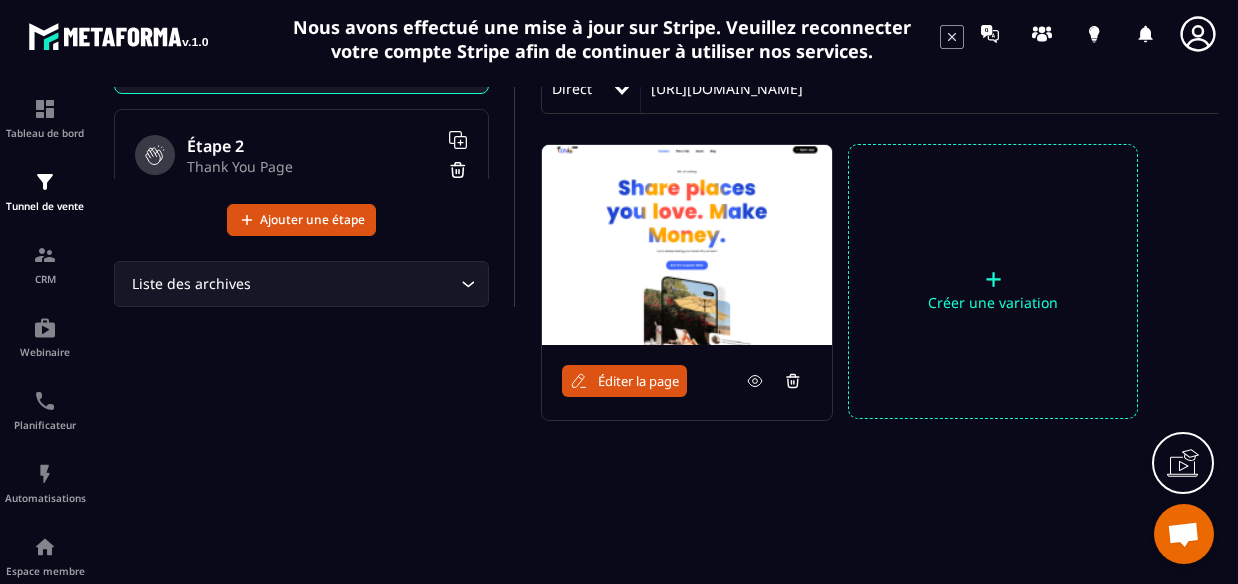 click on "Éditer la page" at bounding box center (638, 381) 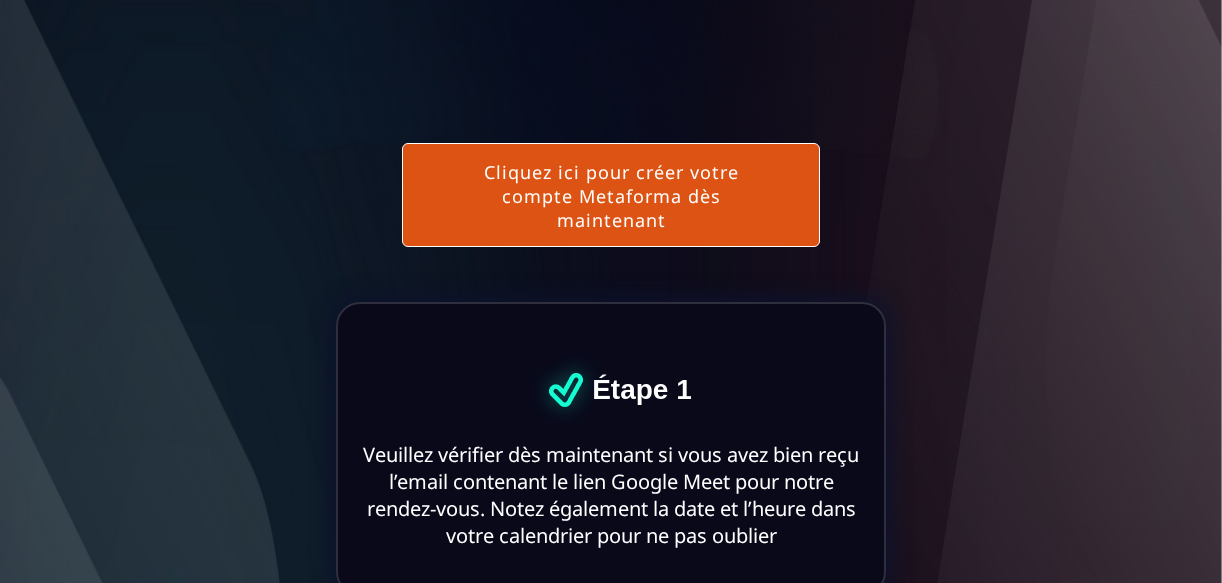 scroll, scrollTop: 0, scrollLeft: 0, axis: both 